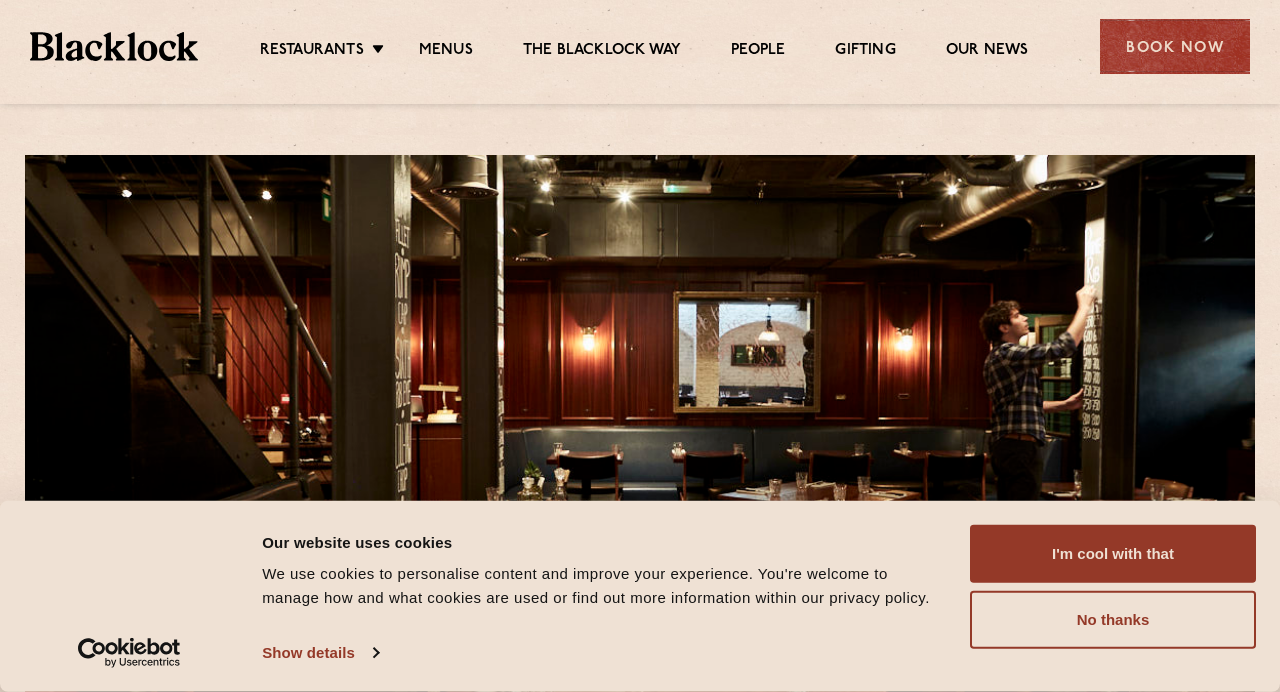 scroll, scrollTop: 0, scrollLeft: 0, axis: both 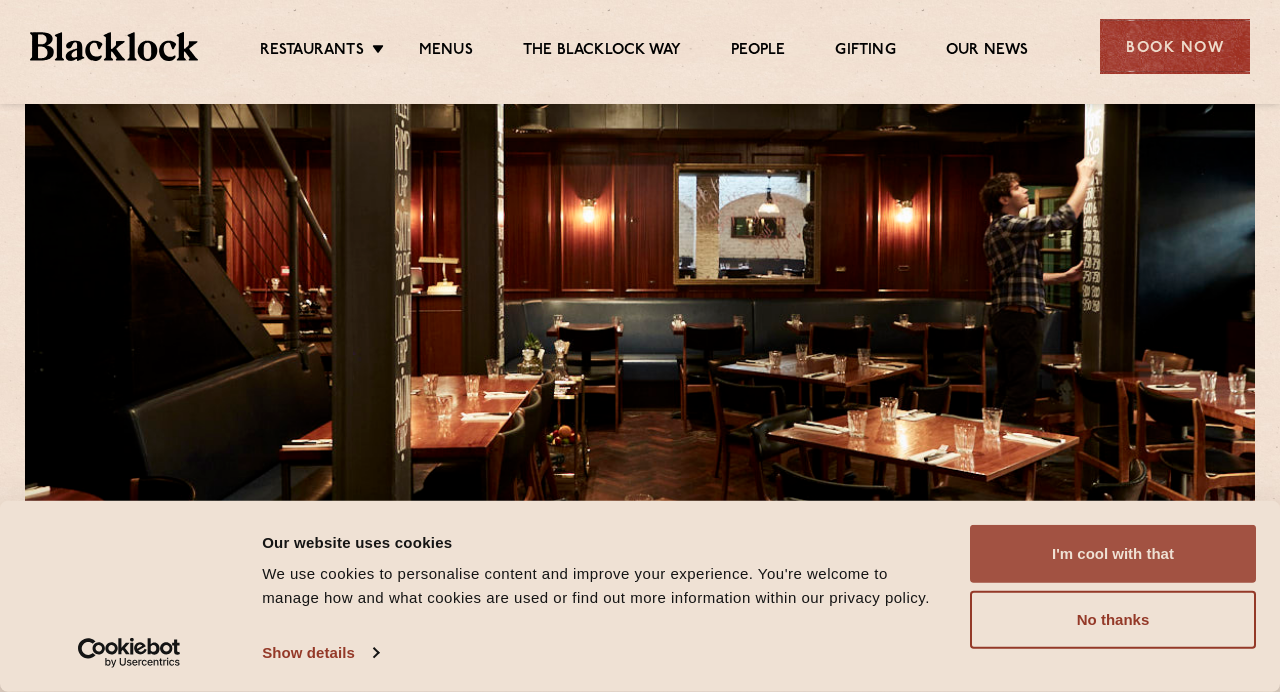 click on "I'm cool with that" at bounding box center [1113, 554] 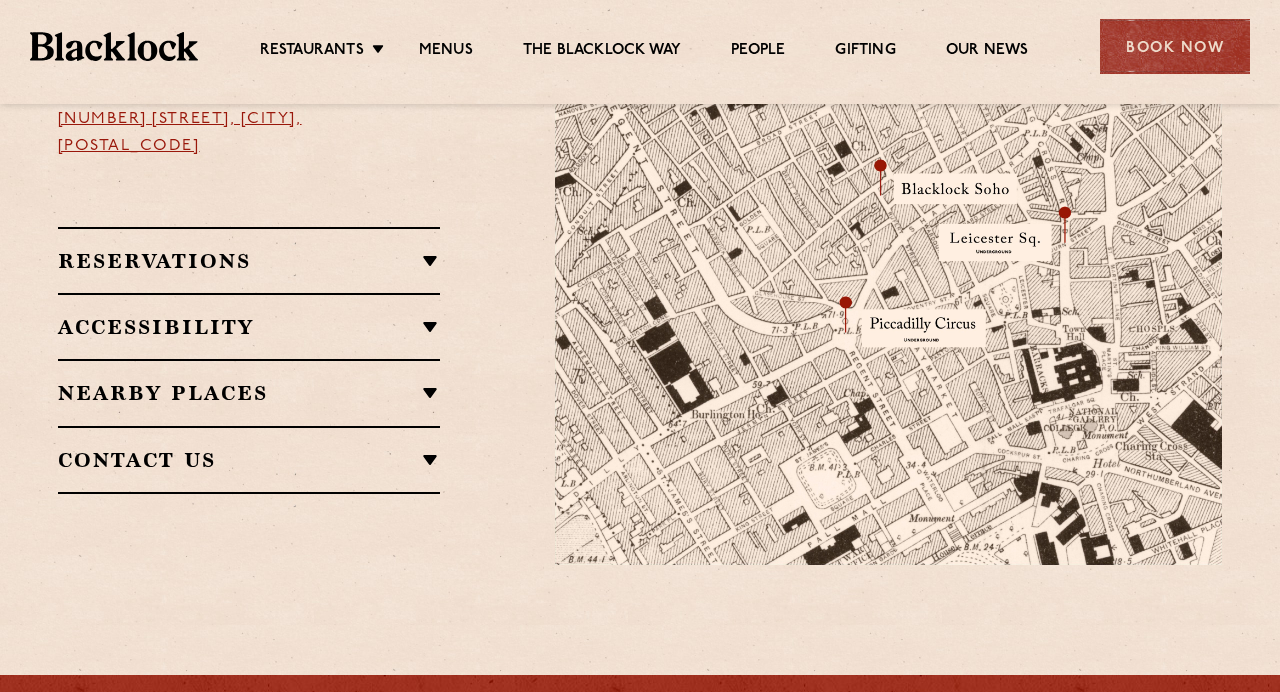 scroll, scrollTop: 1277, scrollLeft: 0, axis: vertical 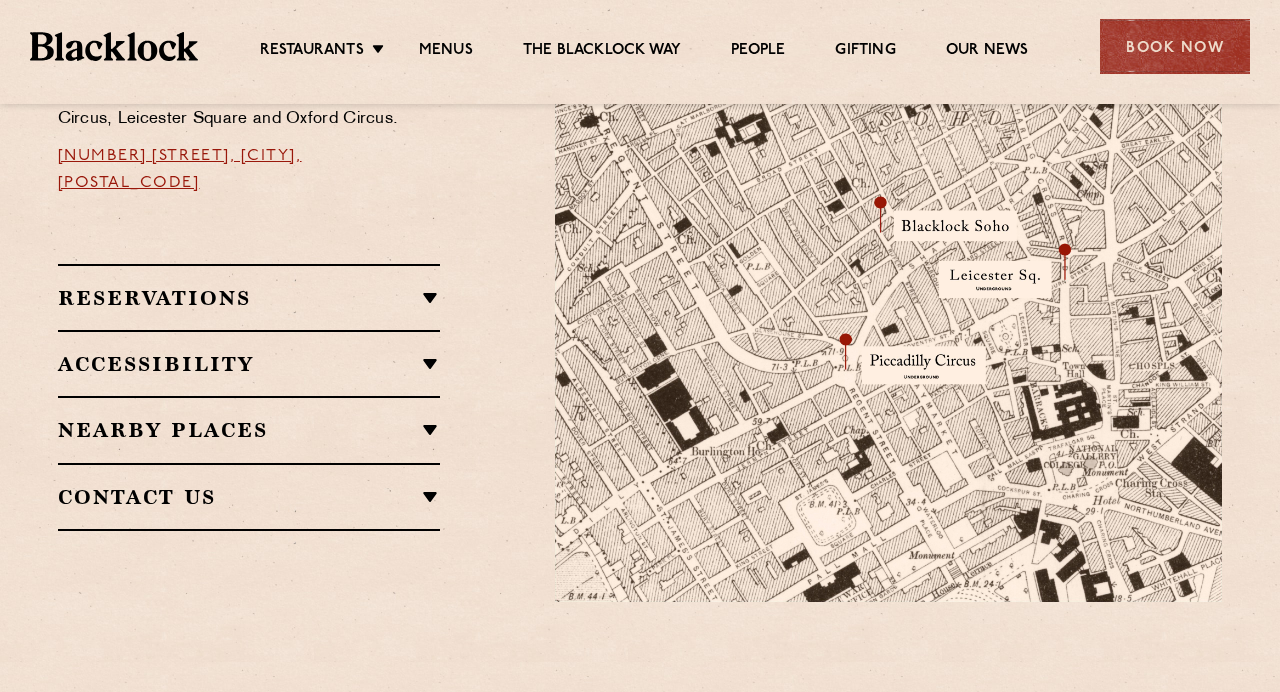 click on "Reservations RESERVATIONS  We take reservations in Soho whilst always leaving a number of tables in the restaurant free for walk-ins for the more spontaneous among us. Please  email  the restaurant if you’re looking to book a table for between 6-8 guests. SUNDAYS With roasts served all day Sunday with our last seating at 8pm, we can get booked up quite far in advance. So if you’re in the neighbourhood and fancy popping in, we’ll do our very best to accommodate walk-ins but booking is recommended. WALK-INS Walk-ins are always warmly welcome. Do pop in and we’ll get you your table as soon as we can. If there is a wait for a table, we’ll do our very best to make it as short as possible." at bounding box center (249, 297) 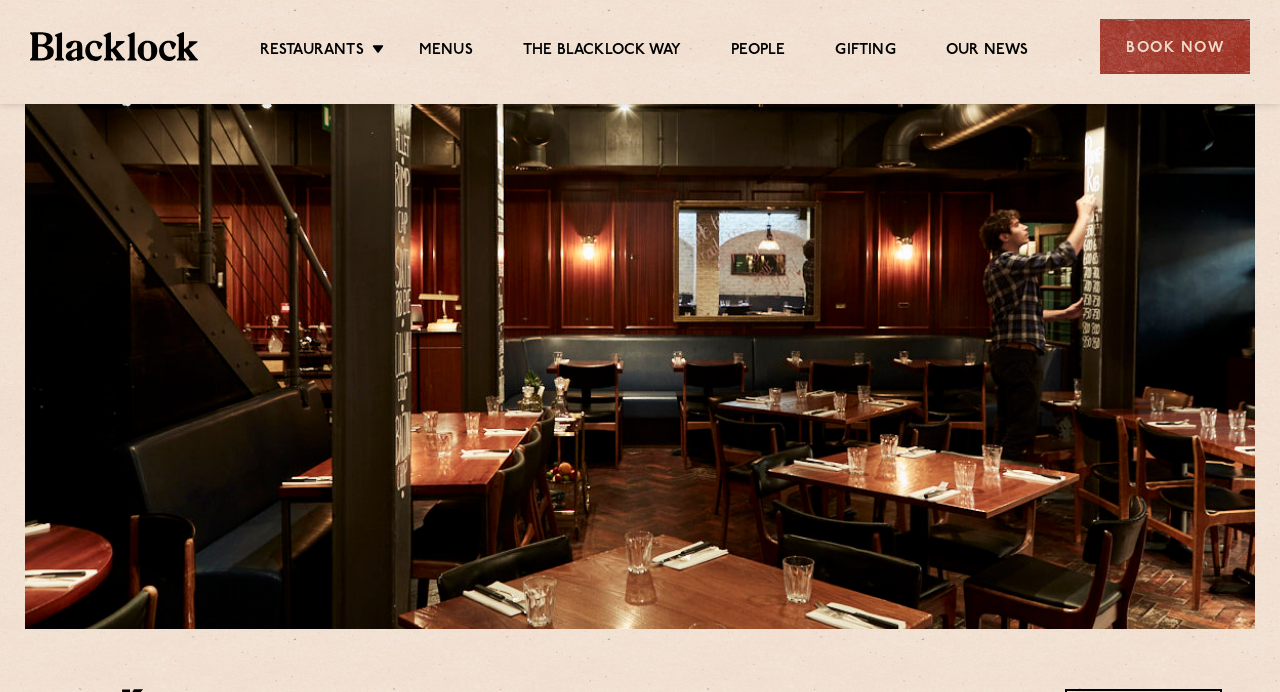 scroll, scrollTop: 87, scrollLeft: 0, axis: vertical 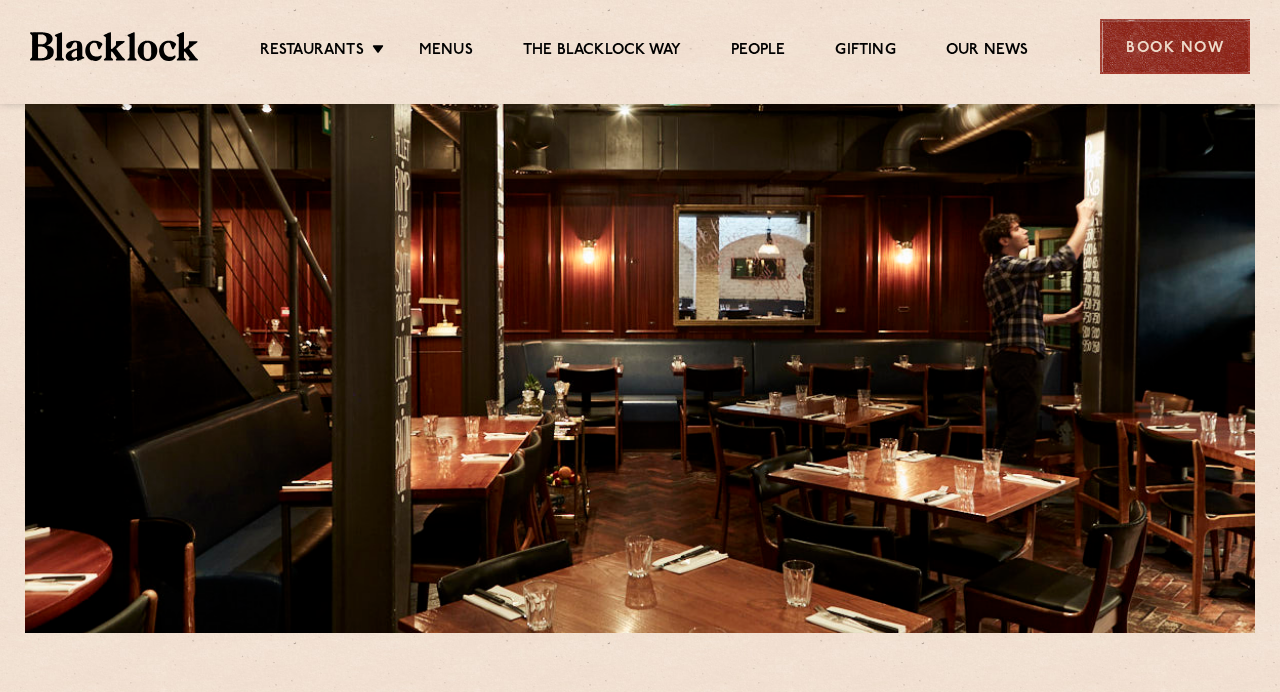 click on "Book Now" at bounding box center (1175, 46) 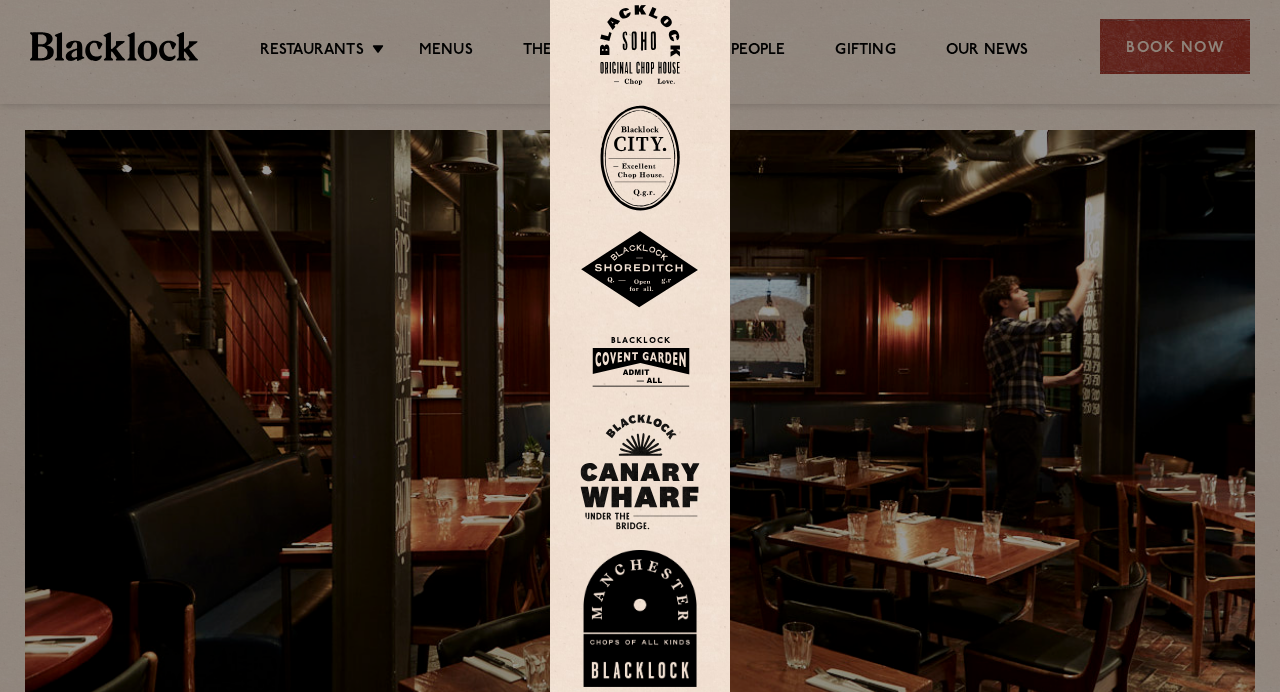 scroll, scrollTop: 19, scrollLeft: 0, axis: vertical 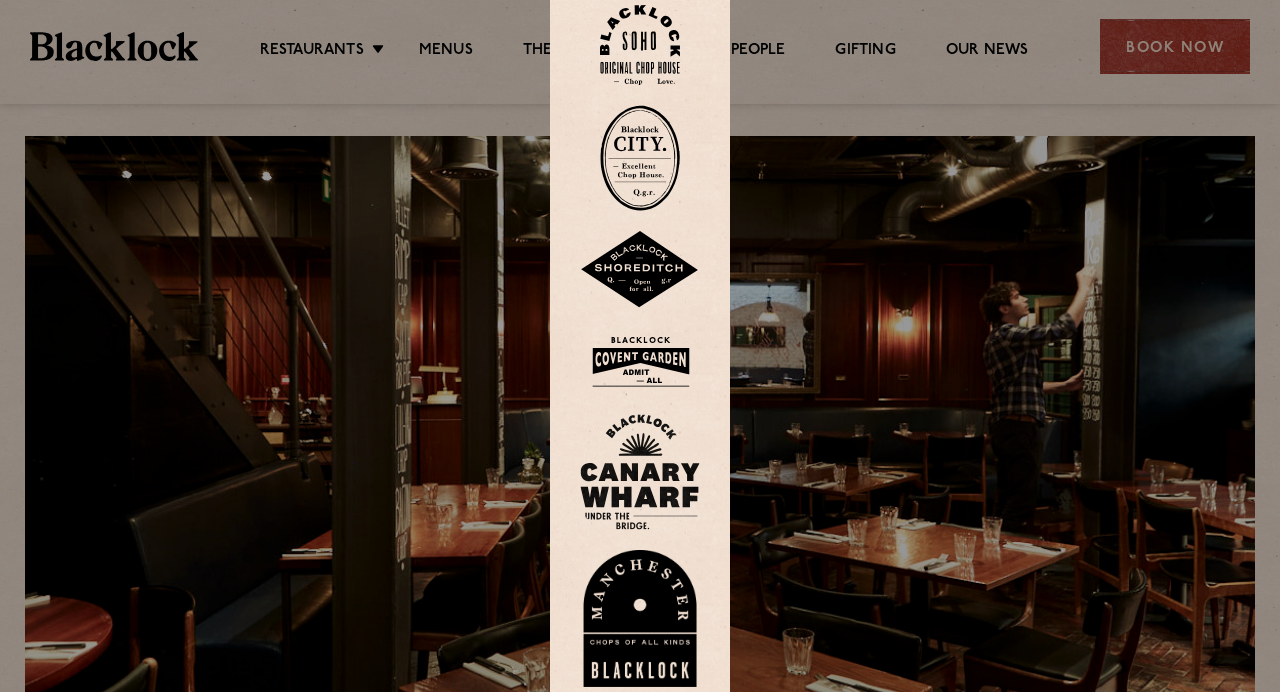 click at bounding box center [640, 45] 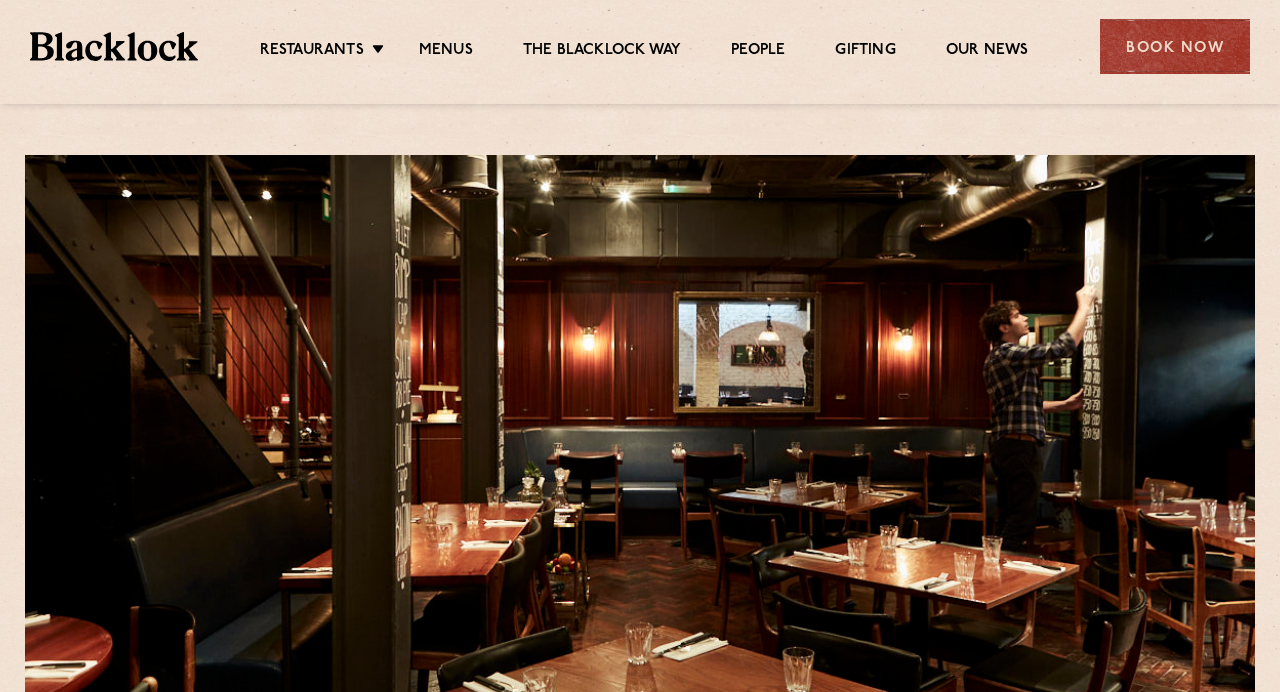 scroll, scrollTop: 0, scrollLeft: 0, axis: both 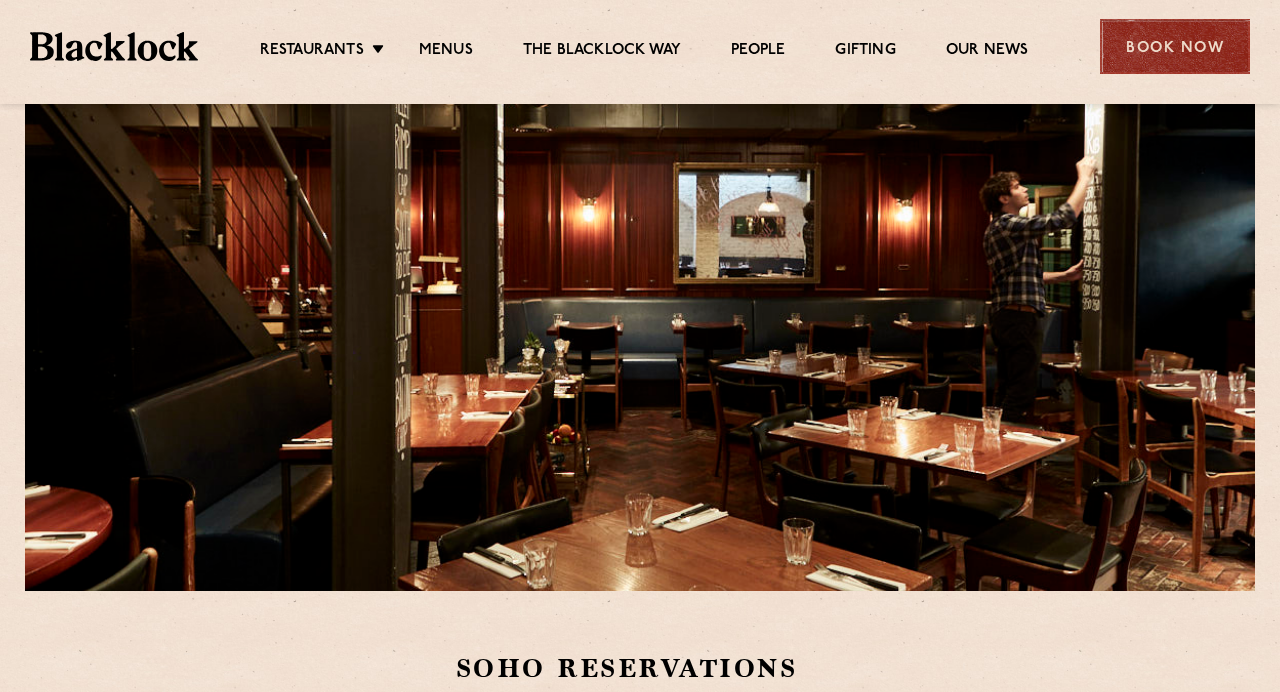 click on "Book Now" at bounding box center [1175, 46] 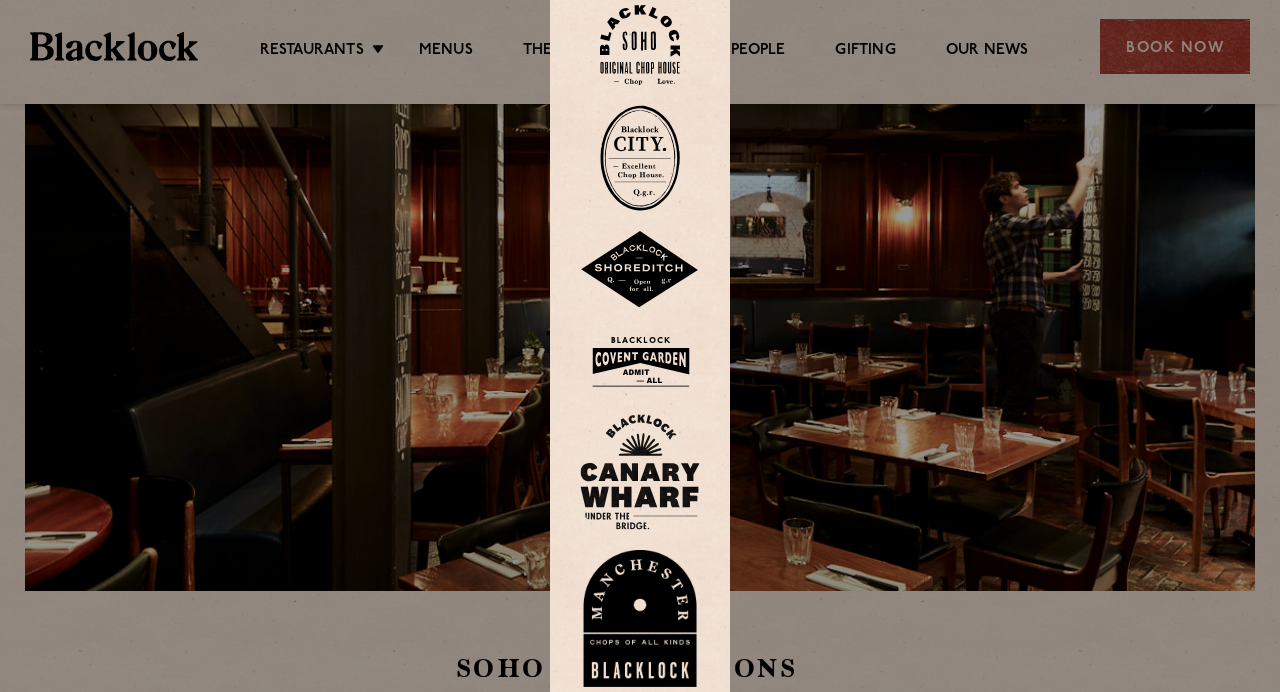 click at bounding box center (640, 45) 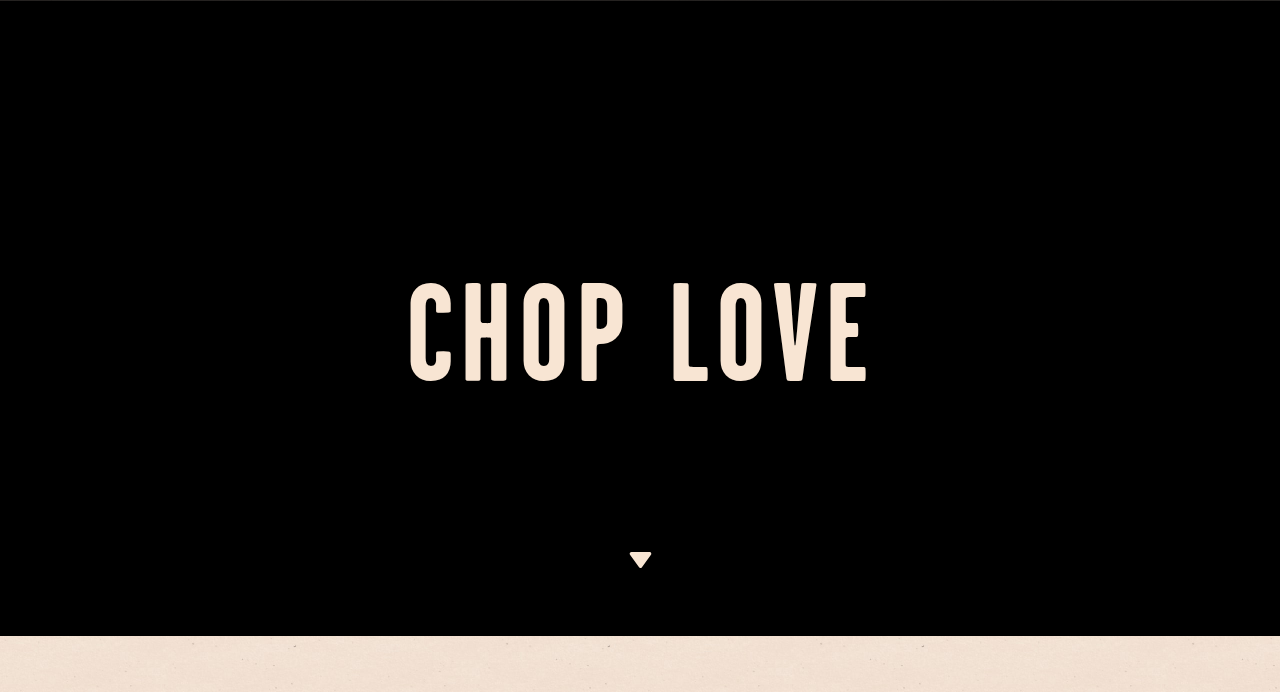 scroll, scrollTop: 56, scrollLeft: 0, axis: vertical 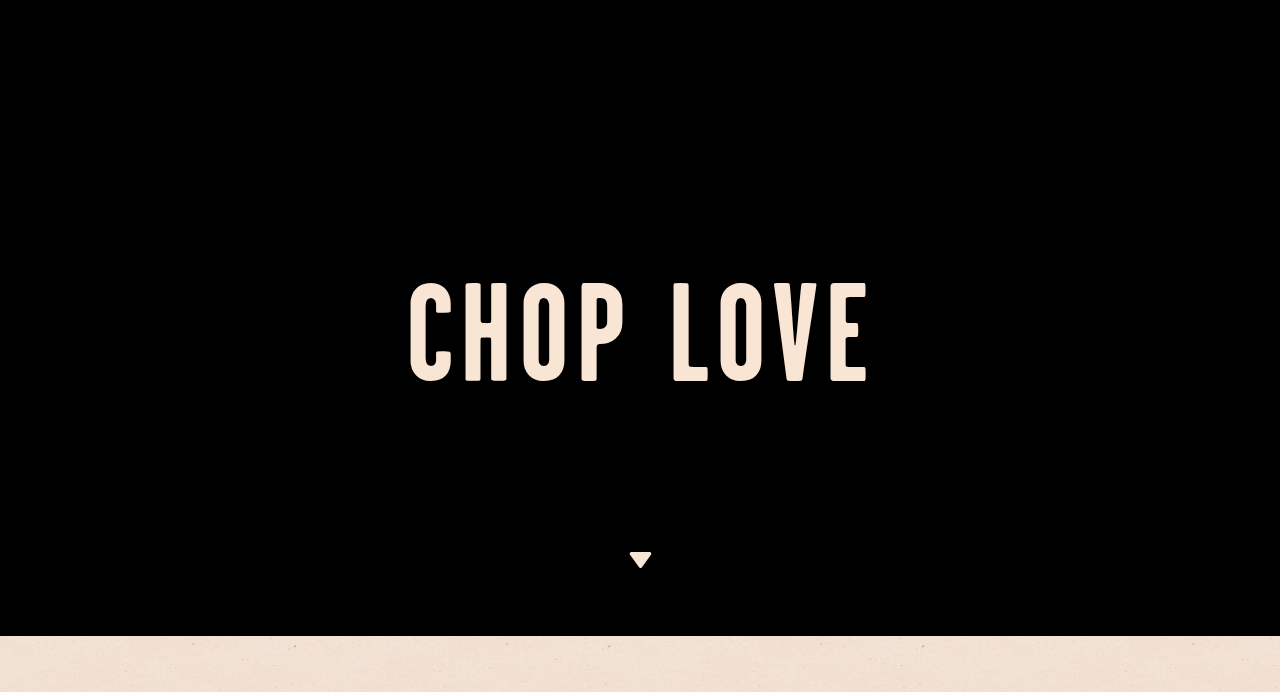 click at bounding box center (640, 622) 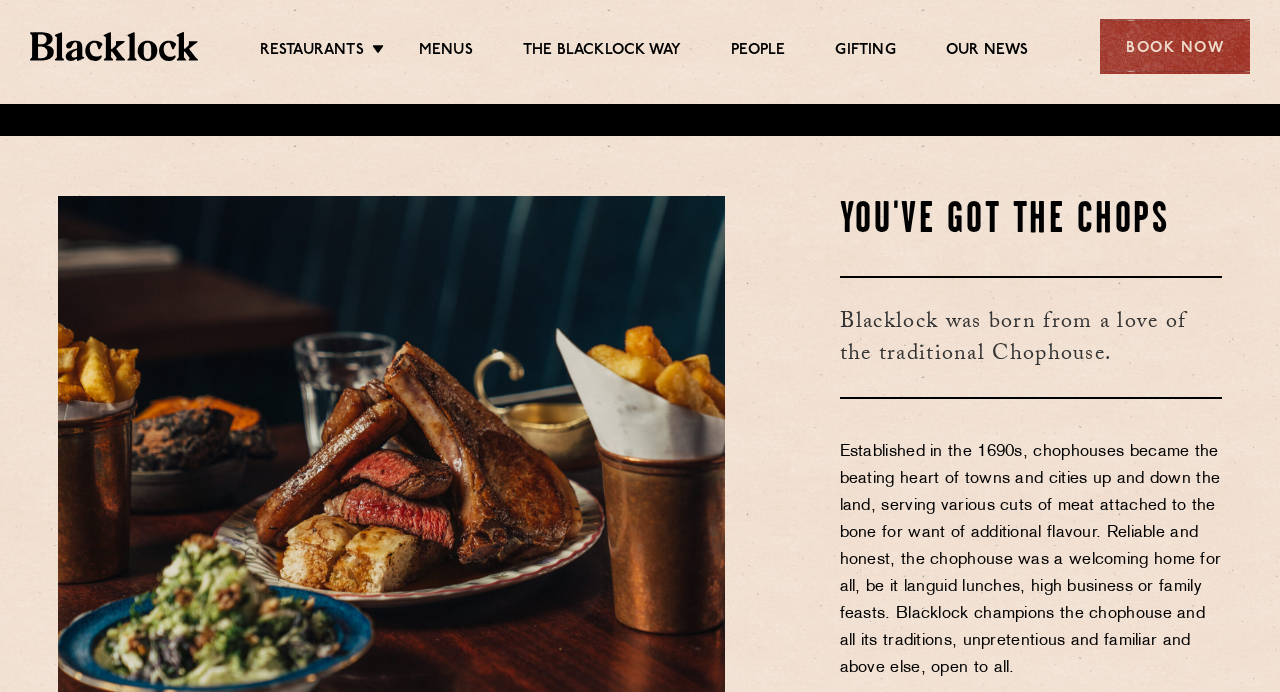 scroll, scrollTop: 588, scrollLeft: 0, axis: vertical 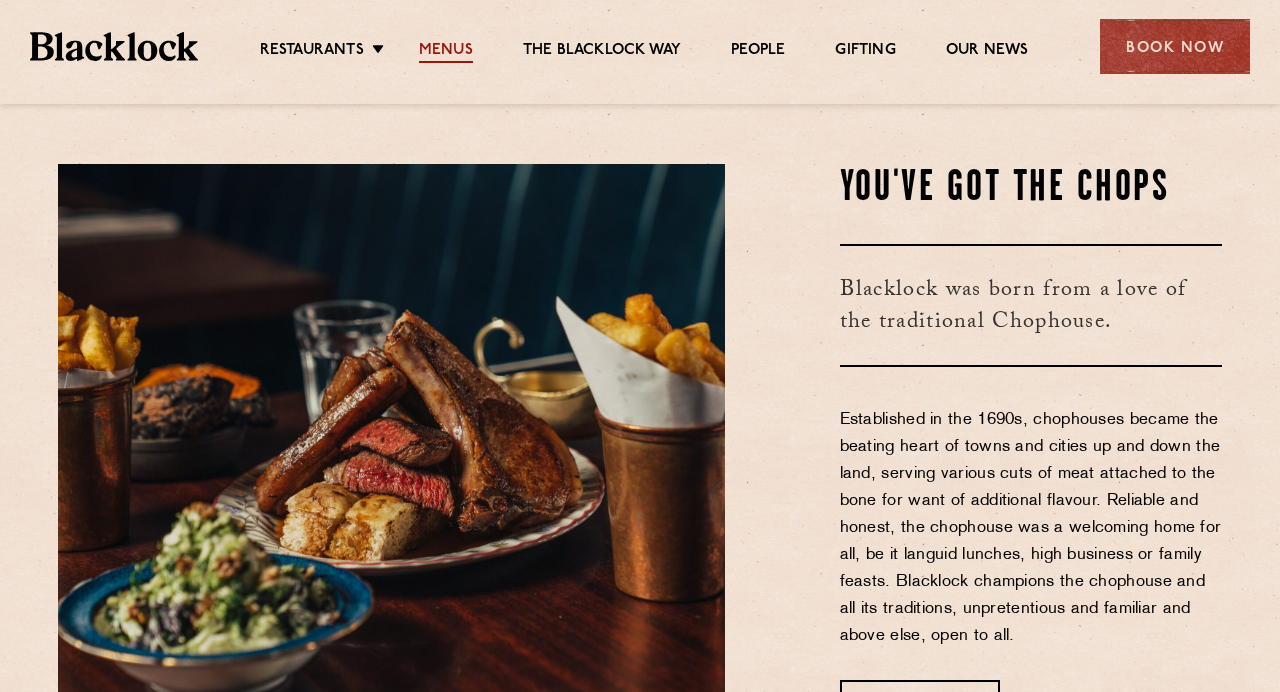 click on "Menus" at bounding box center [446, 52] 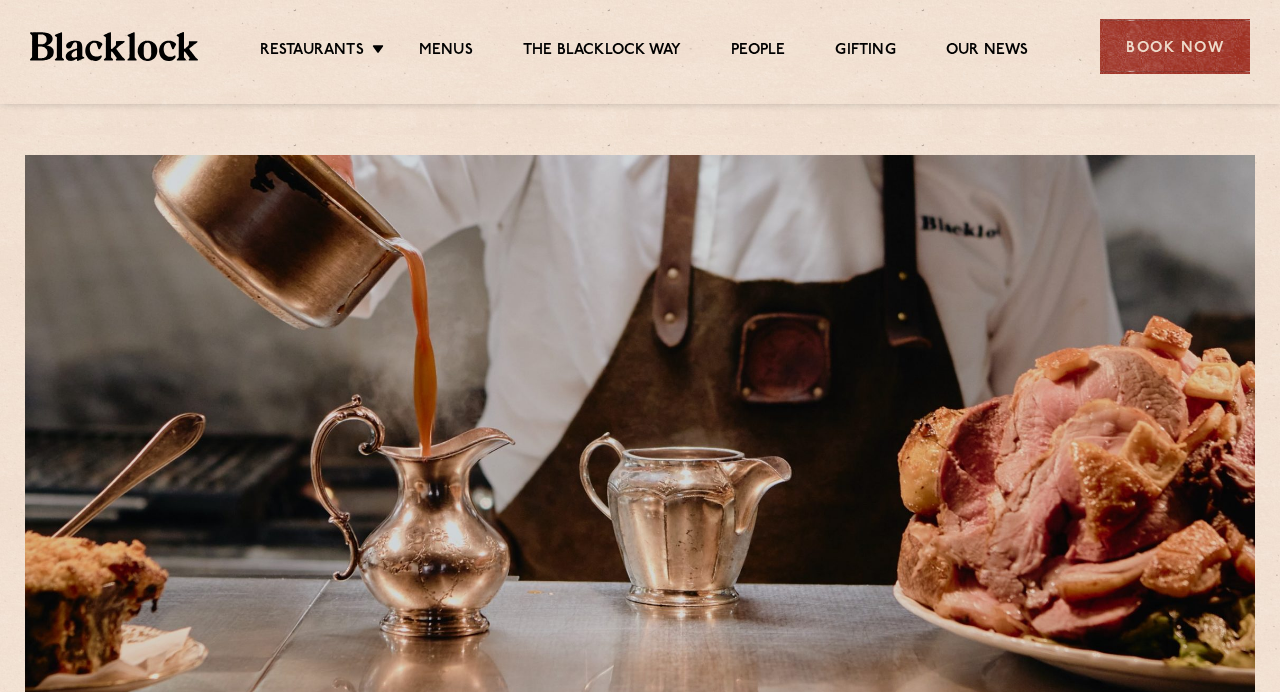scroll, scrollTop: 0, scrollLeft: 0, axis: both 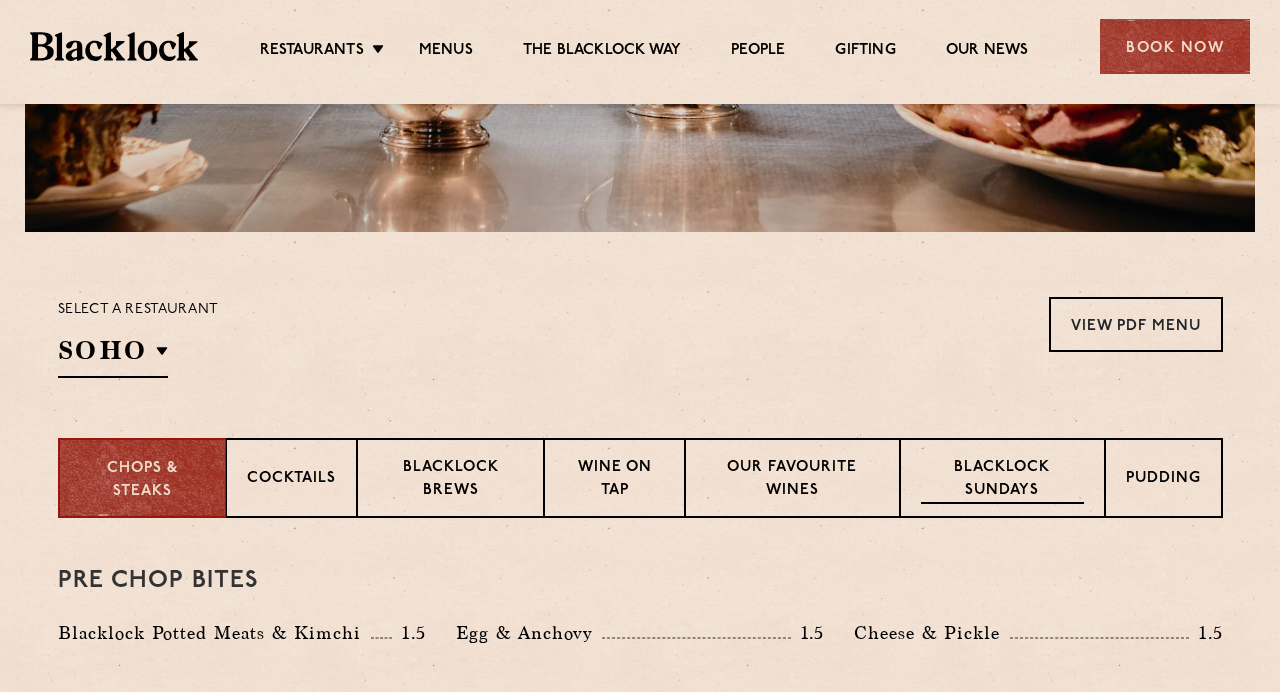 click on "Blacklock Sundays" at bounding box center [1002, 480] 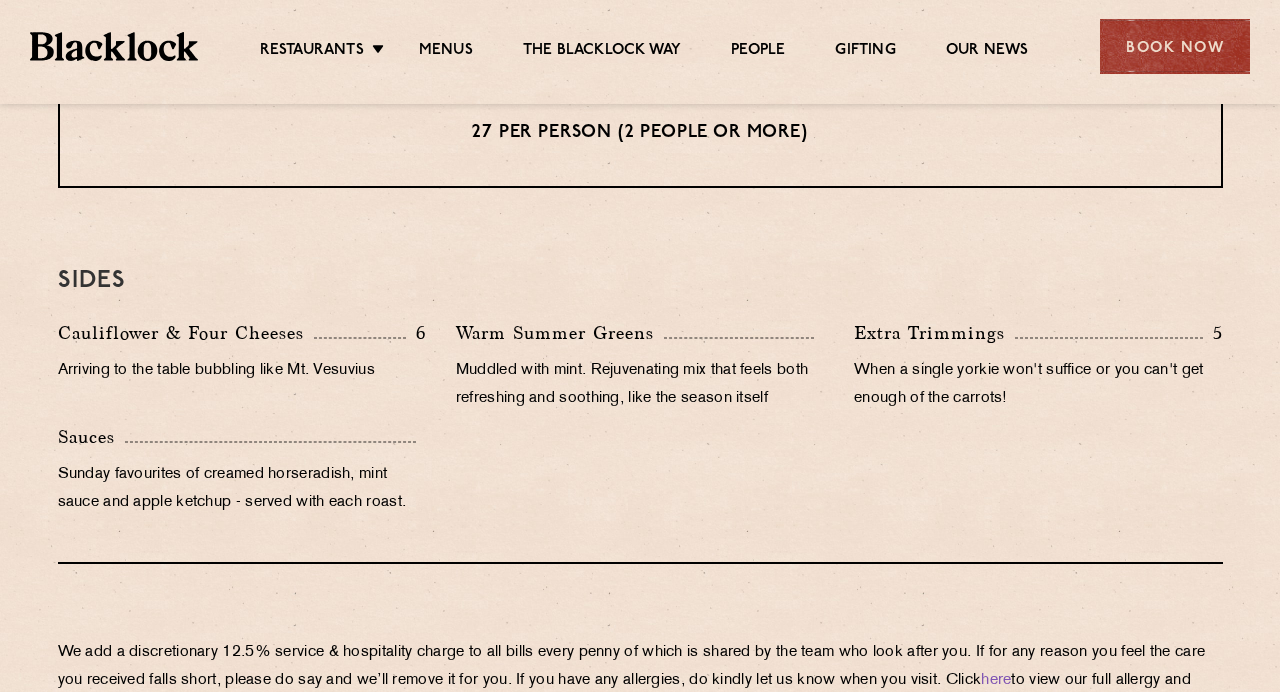 scroll, scrollTop: 1852, scrollLeft: 0, axis: vertical 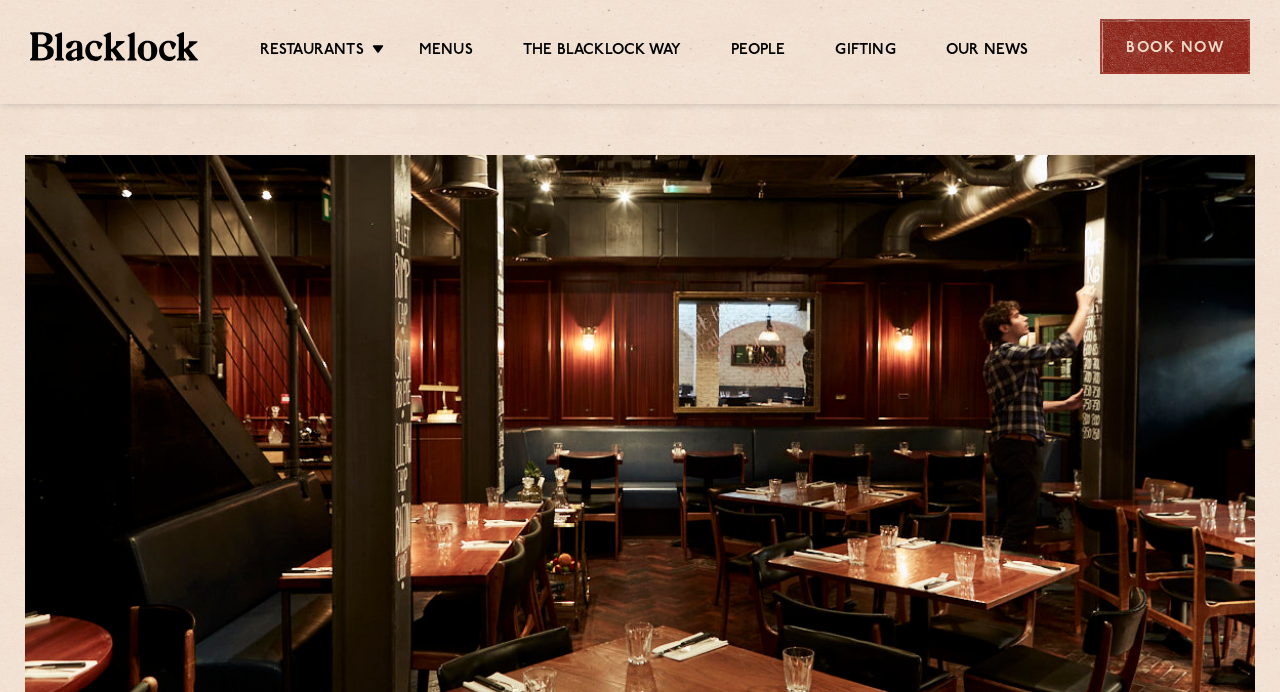click on "Book Now" at bounding box center [1175, 46] 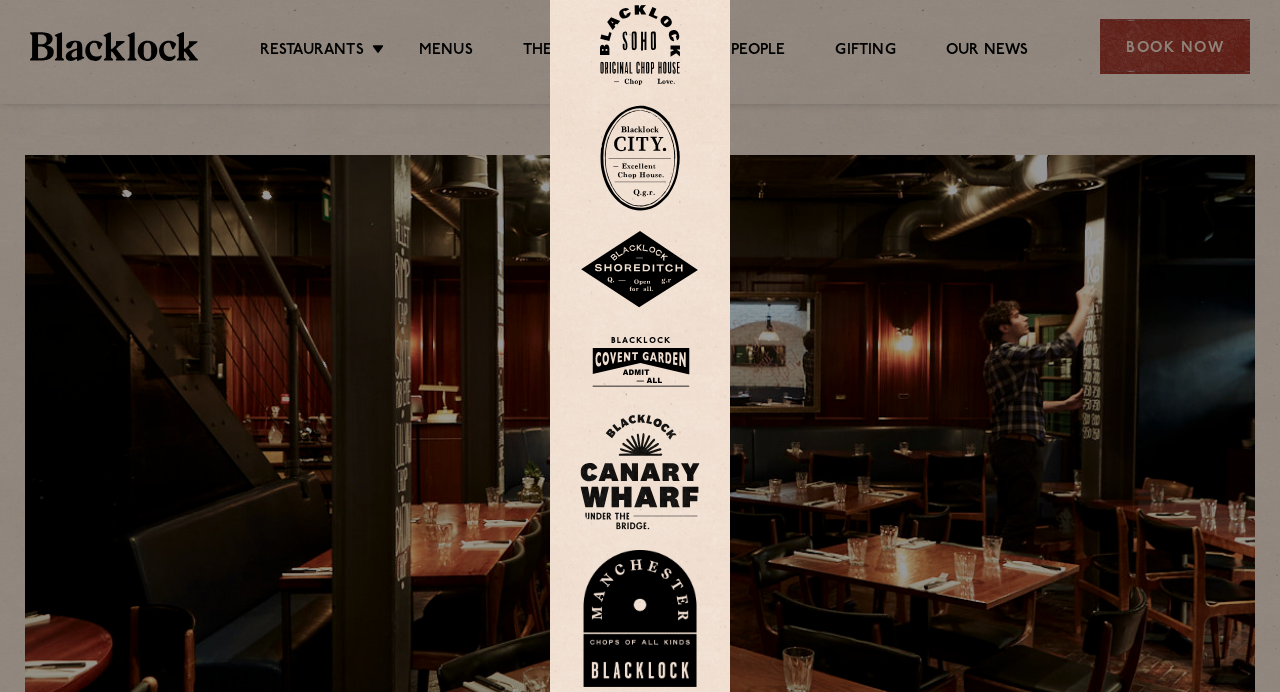 click at bounding box center [640, 45] 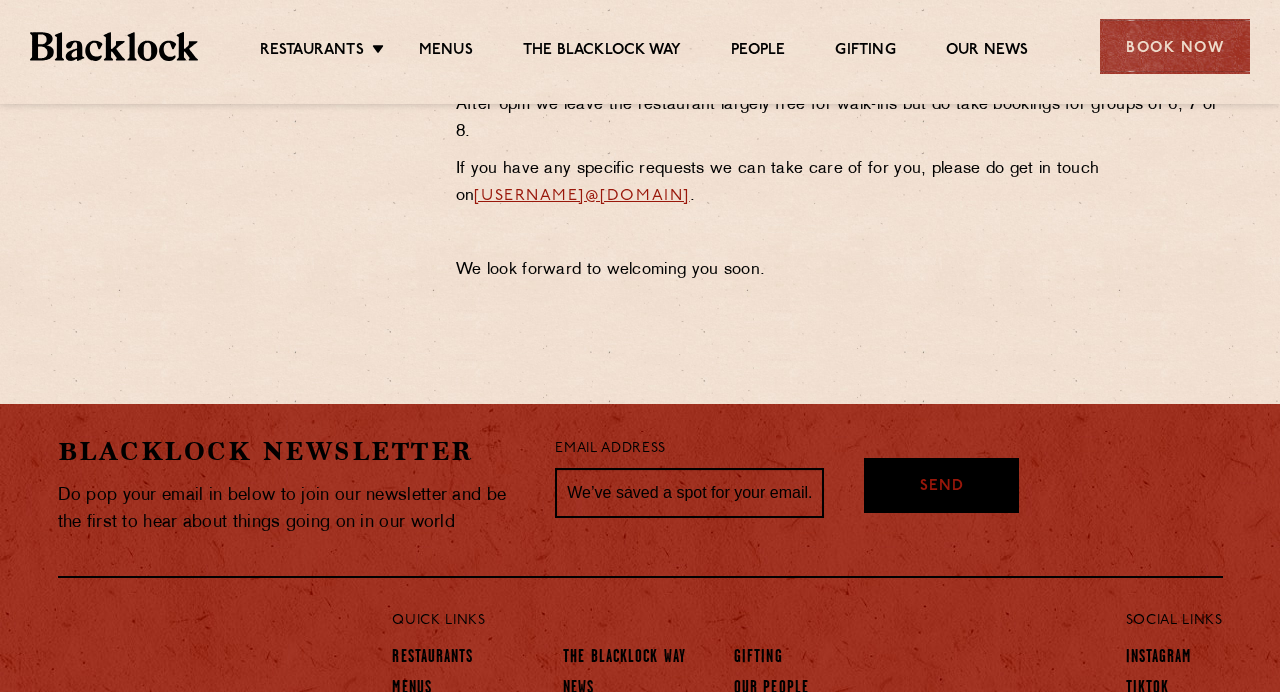 scroll, scrollTop: 1098, scrollLeft: 0, axis: vertical 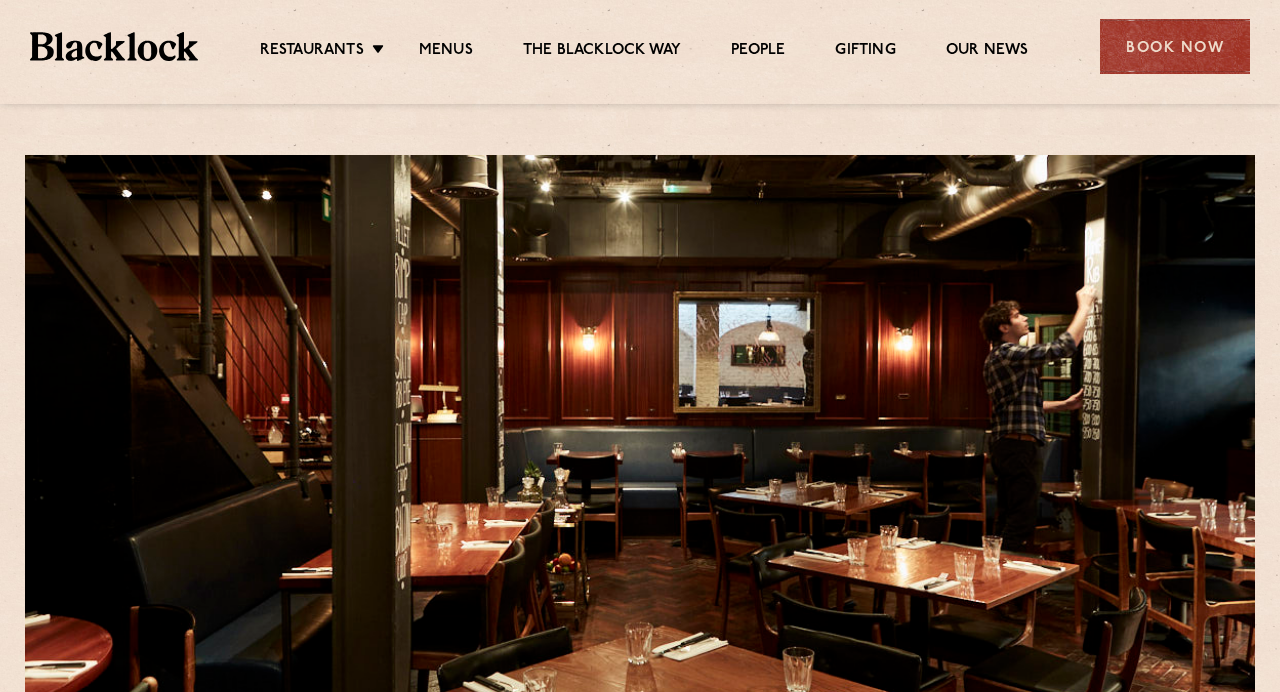 click on "Restaurants Soho City Shoreditch Covent Garden Canary Wharf Manchester Birmingham Menus The Blacklock Way People Gifting Our News" at bounding box center [644, 47] 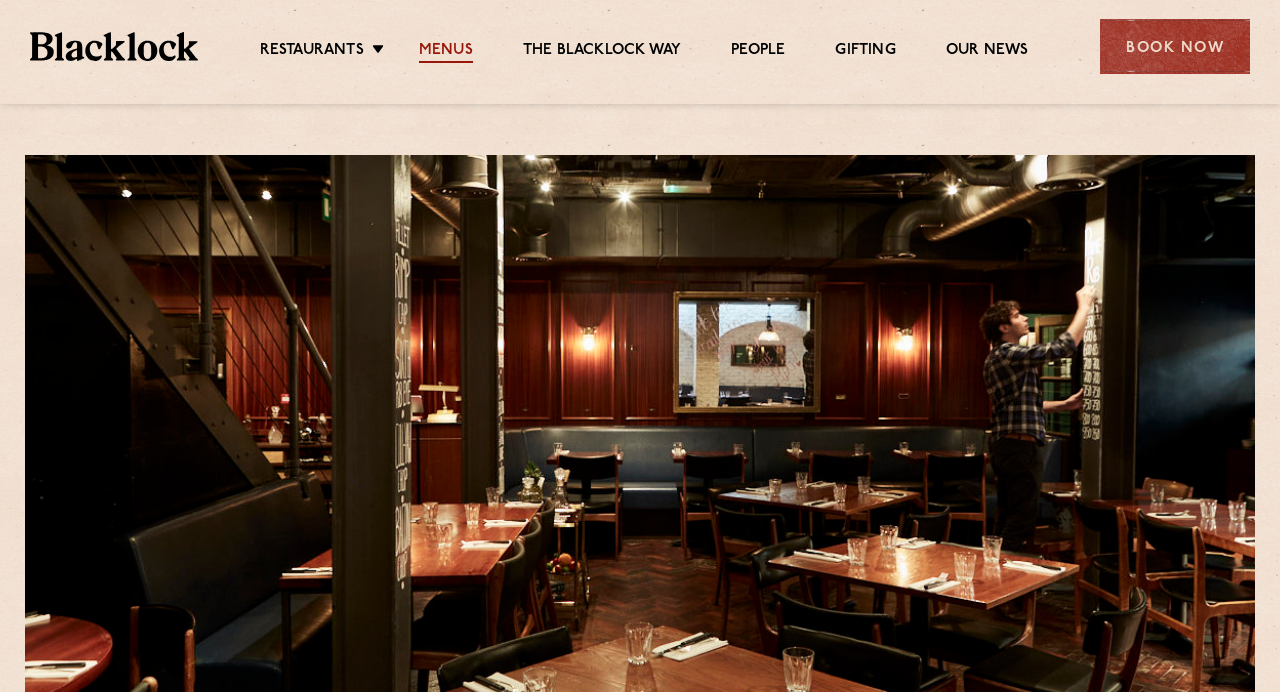 click on "Menus" at bounding box center (446, 52) 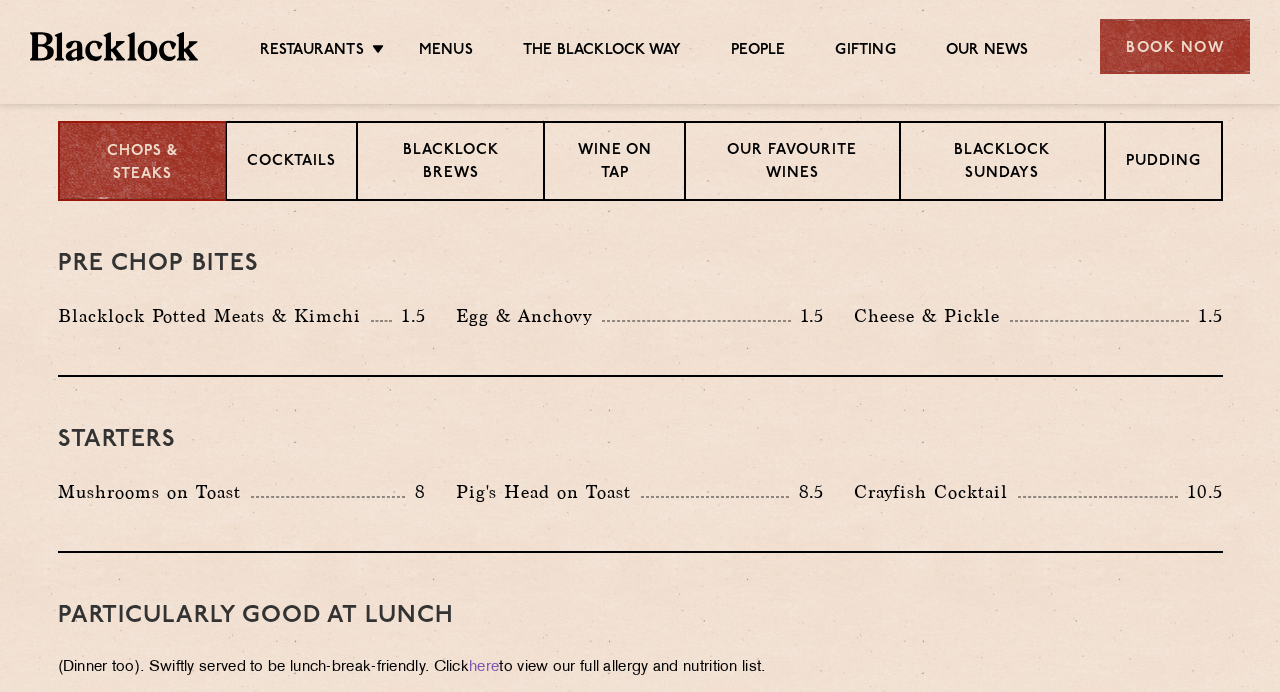scroll, scrollTop: 507, scrollLeft: 0, axis: vertical 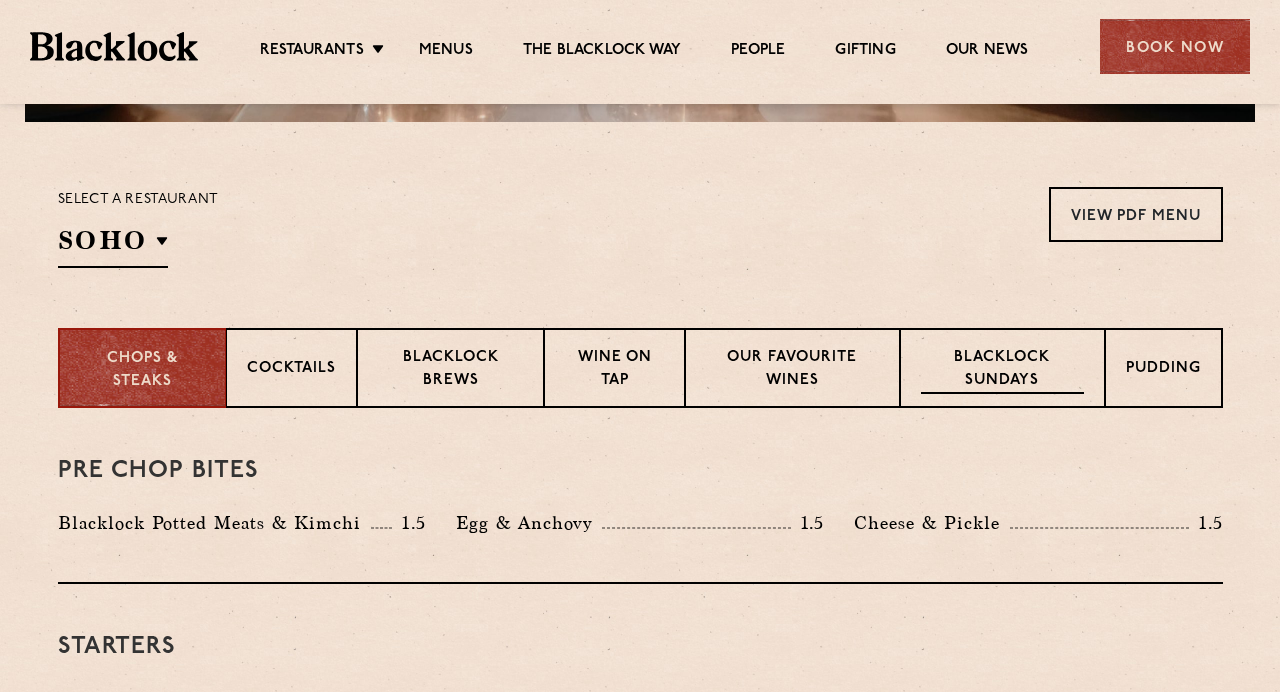 click on "Blacklock Sundays" at bounding box center [1002, 370] 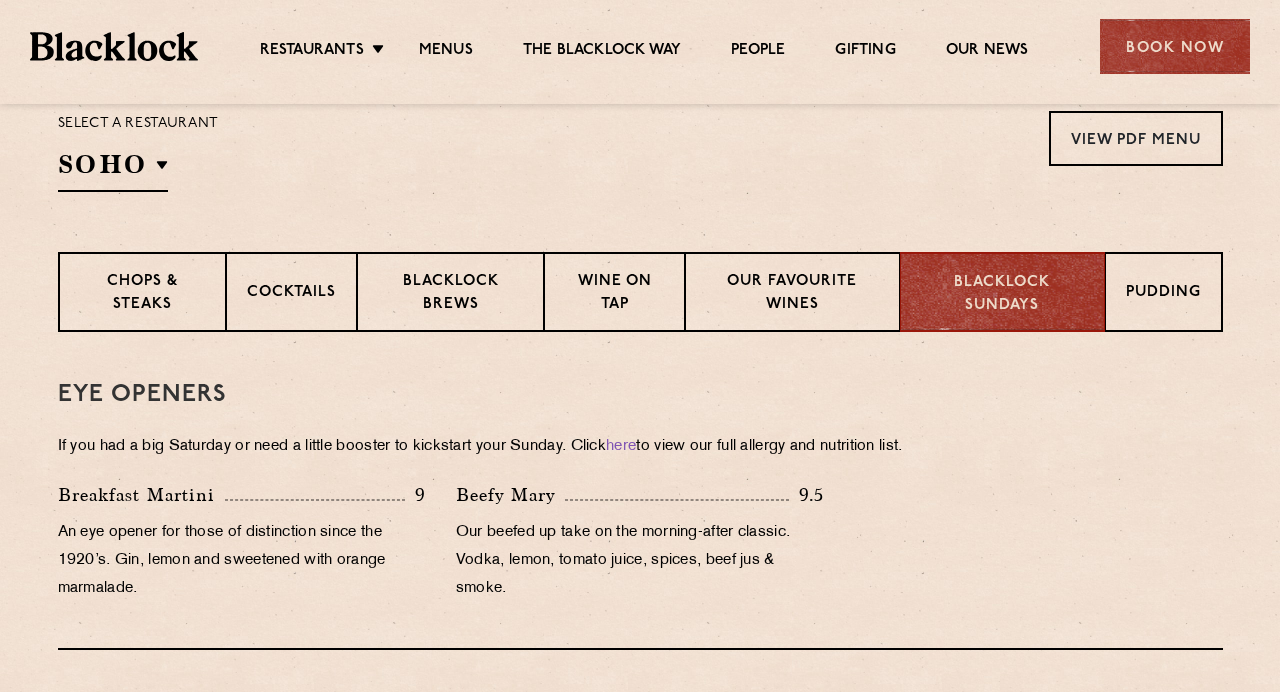 scroll, scrollTop: 699, scrollLeft: 0, axis: vertical 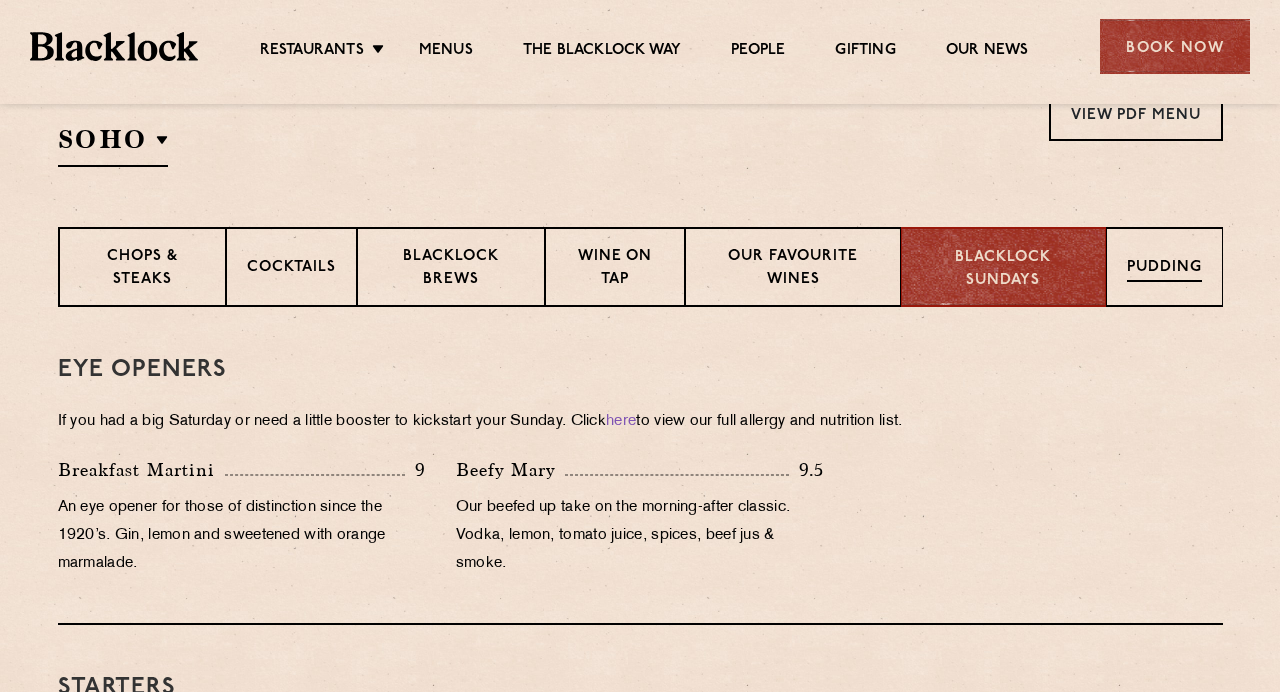 click on "Pudding" at bounding box center [1164, 269] 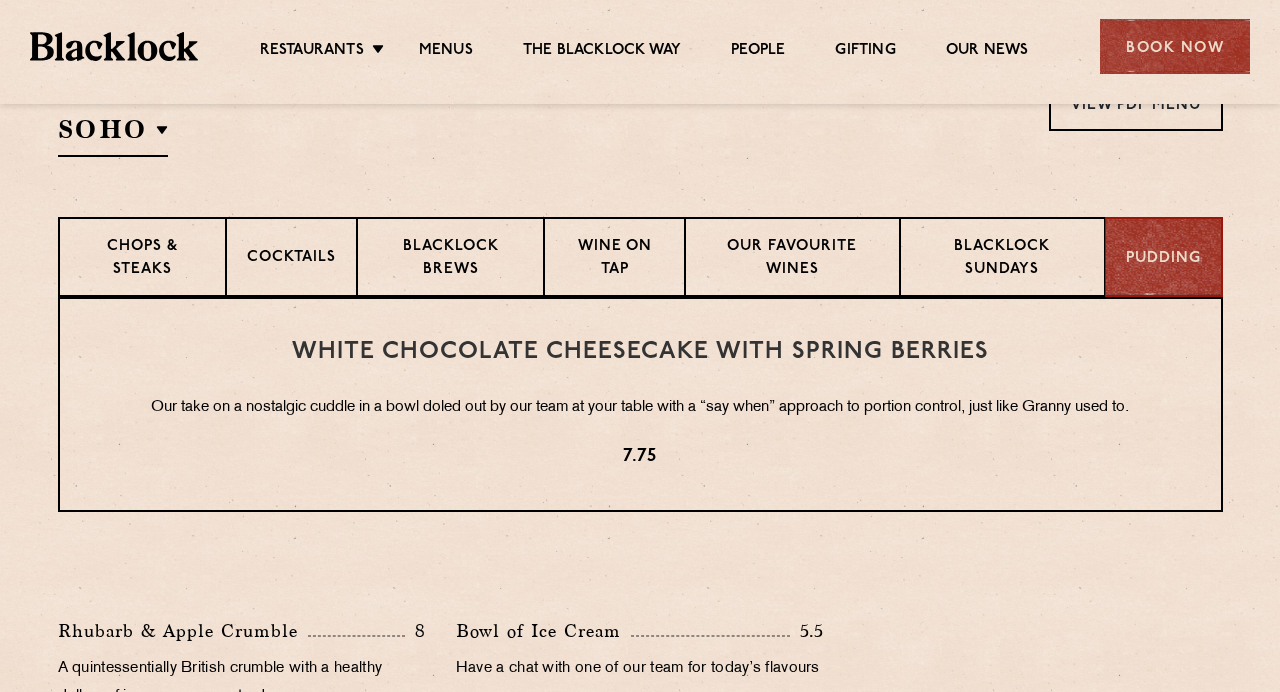 scroll, scrollTop: 694, scrollLeft: 0, axis: vertical 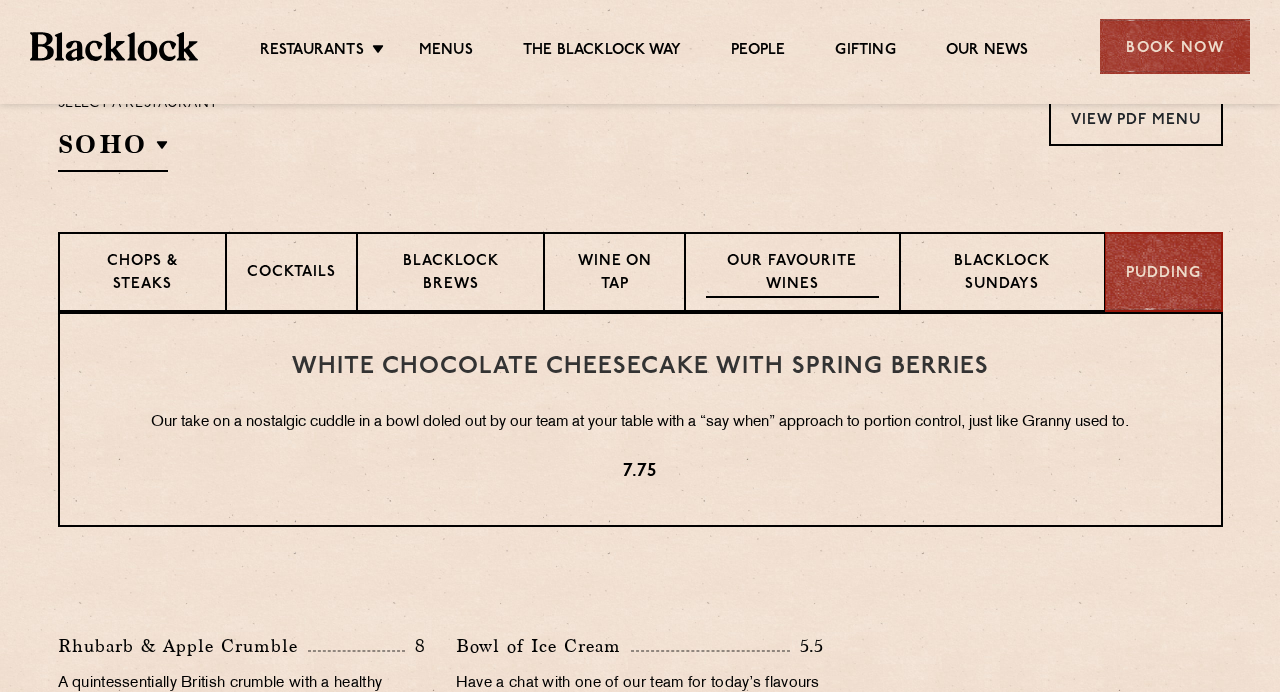 click on "Our favourite wines" at bounding box center (792, 274) 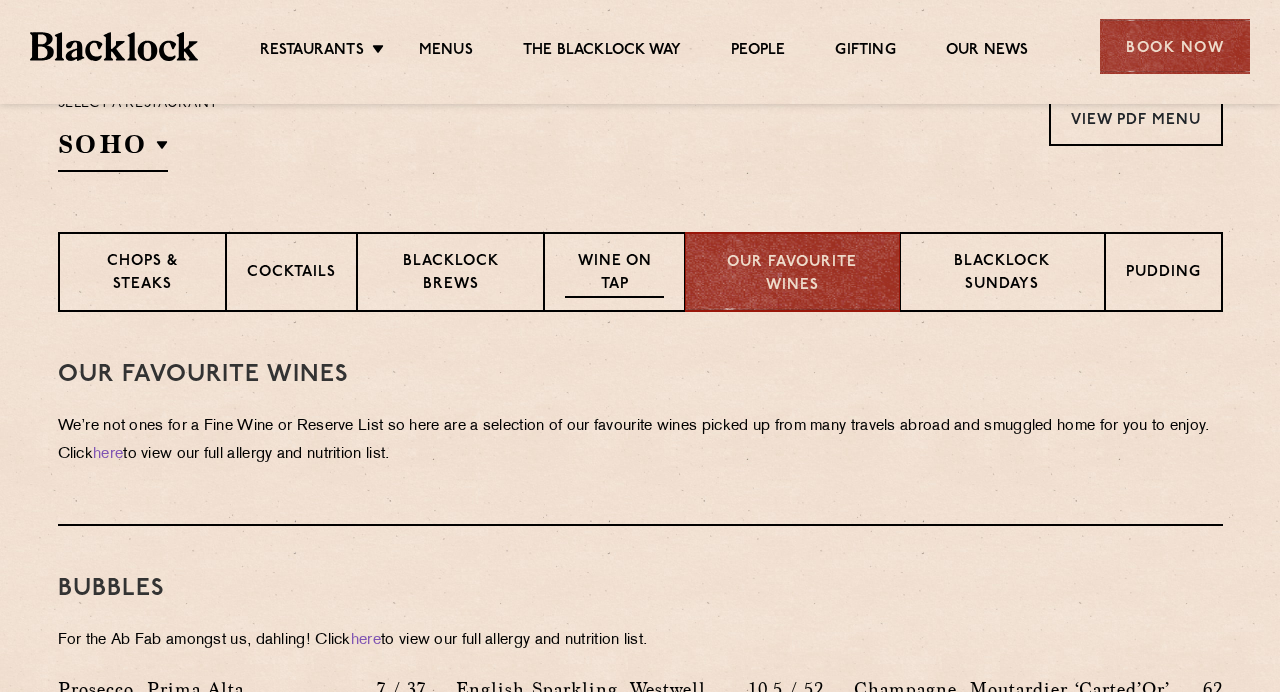 click on "Wine on Tap" at bounding box center [614, 272] 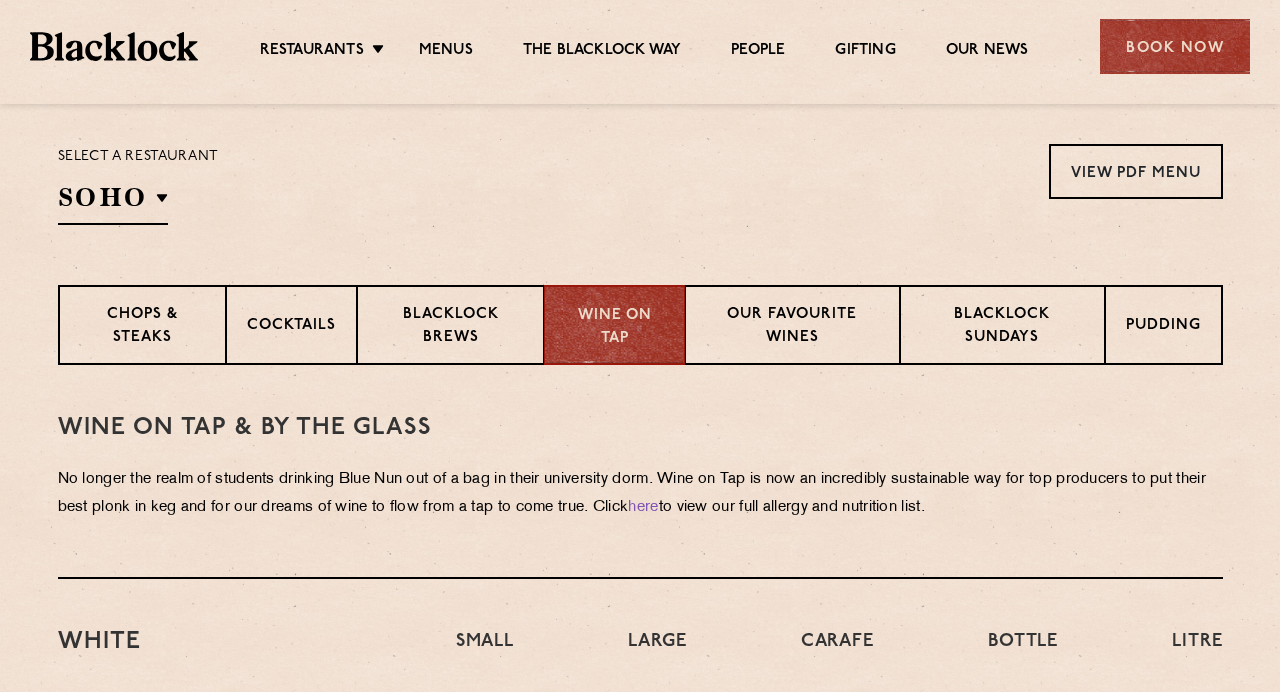 scroll, scrollTop: 639, scrollLeft: 0, axis: vertical 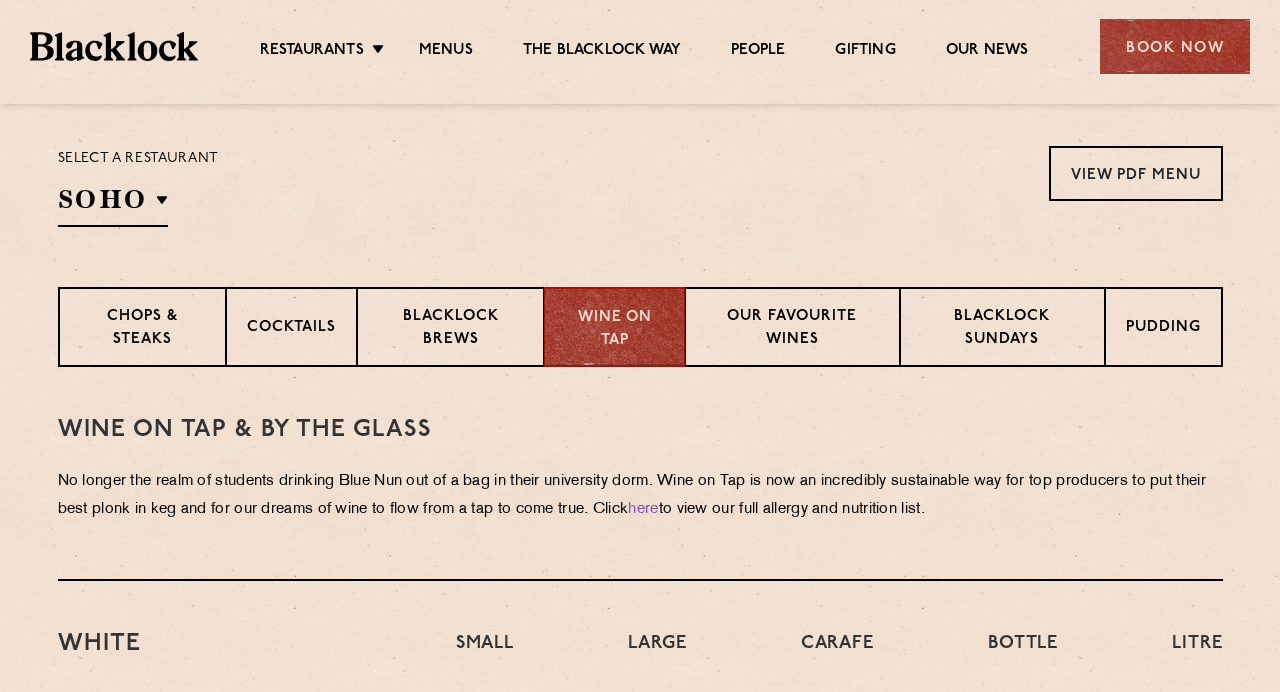 click on "WINE on tap & by the glass No longer the realm of students drinking Blue Nun out of a bag in their university dorm. Wine on Tap is now an incredibly sustainable way for top producers to put their best plonk in keg and for our dreams of wine to flow from a tap to come true. Click  here  to view our full allergy and nutrition list." at bounding box center [640, 474] 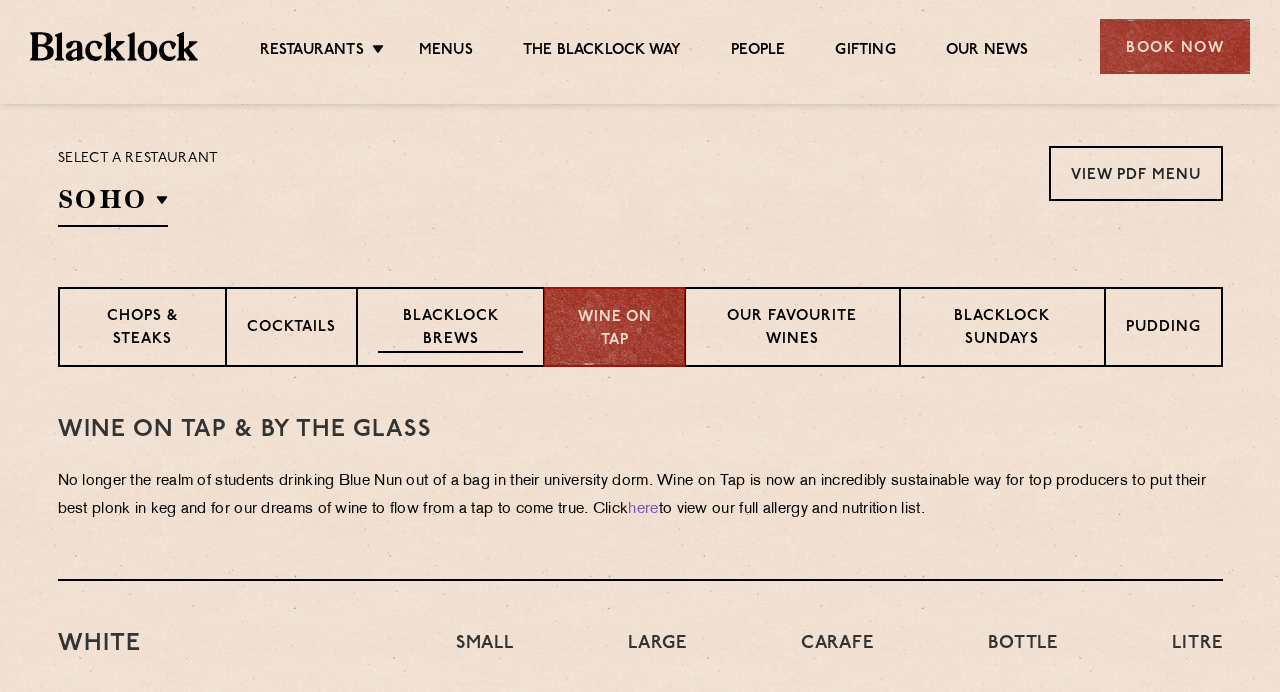 click on "Blacklock Brews" at bounding box center (451, 329) 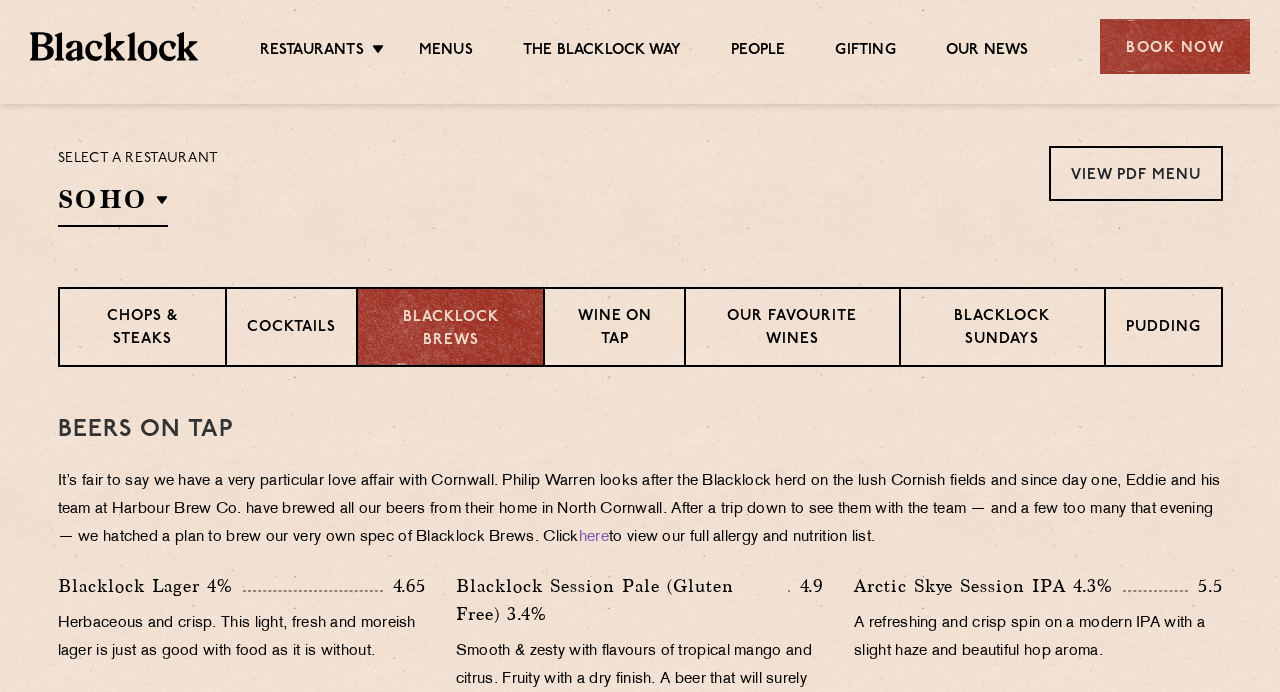 click on "Blacklock Brews" at bounding box center [451, 329] 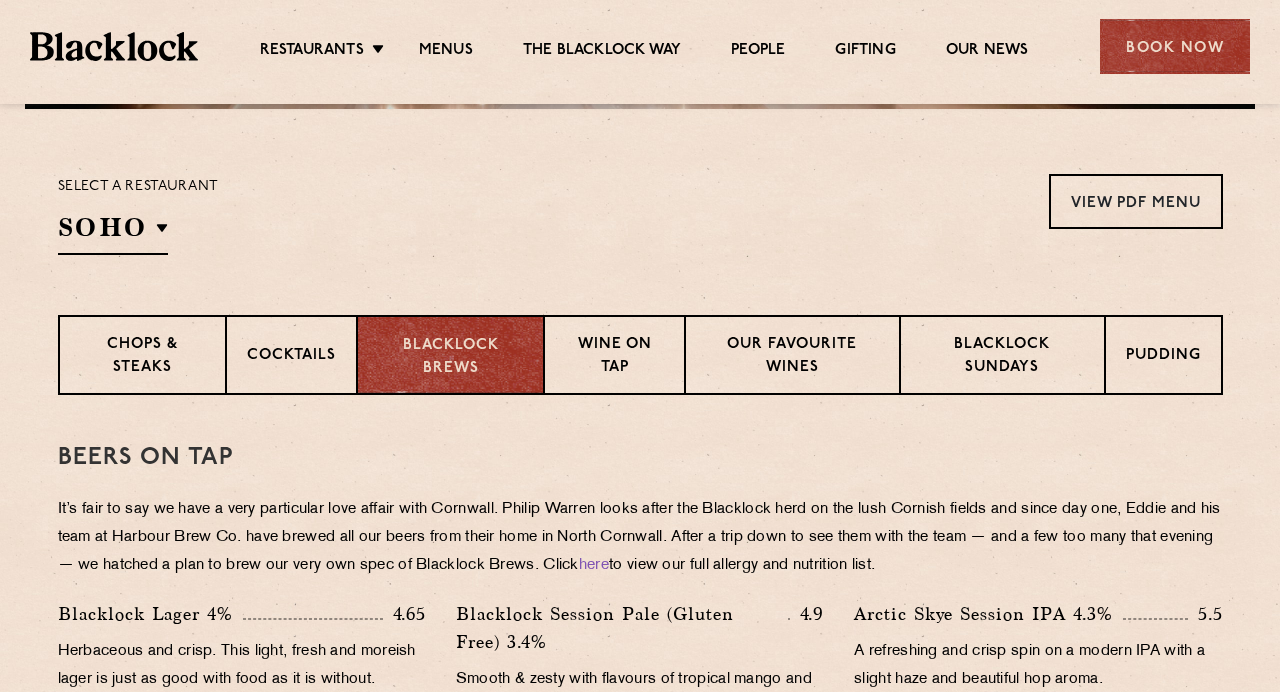 scroll, scrollTop: 578, scrollLeft: 0, axis: vertical 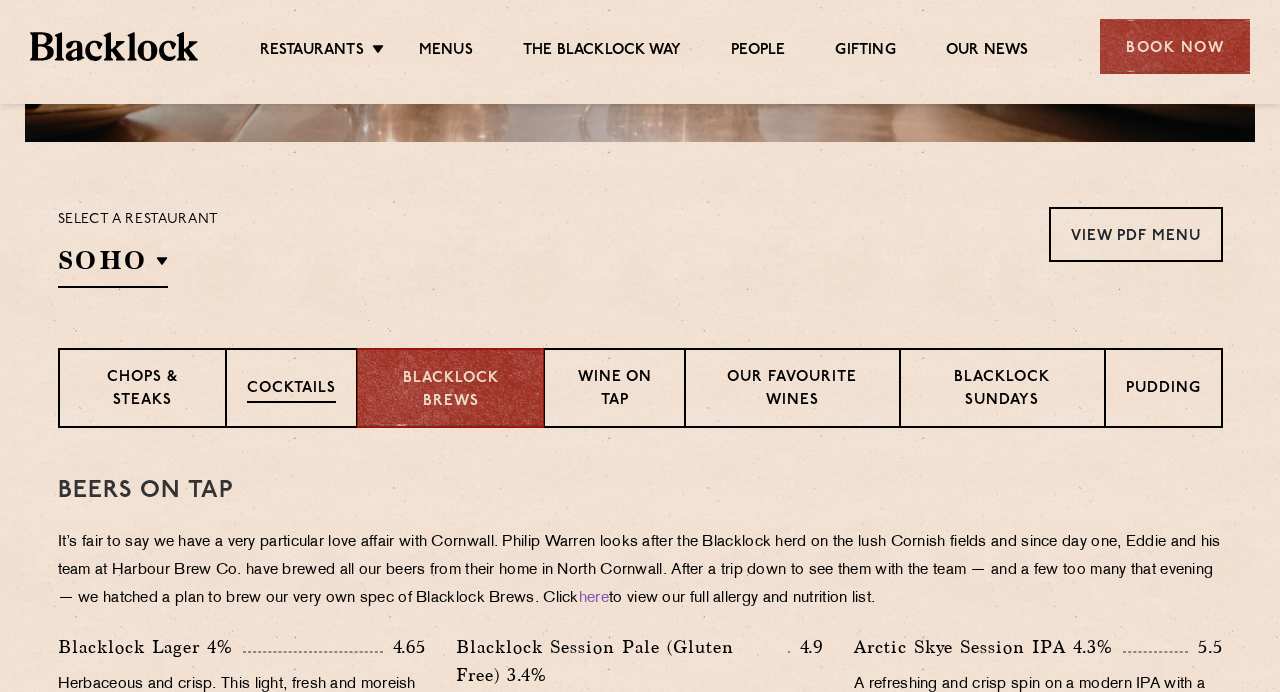 click on "Cocktails" at bounding box center (291, 390) 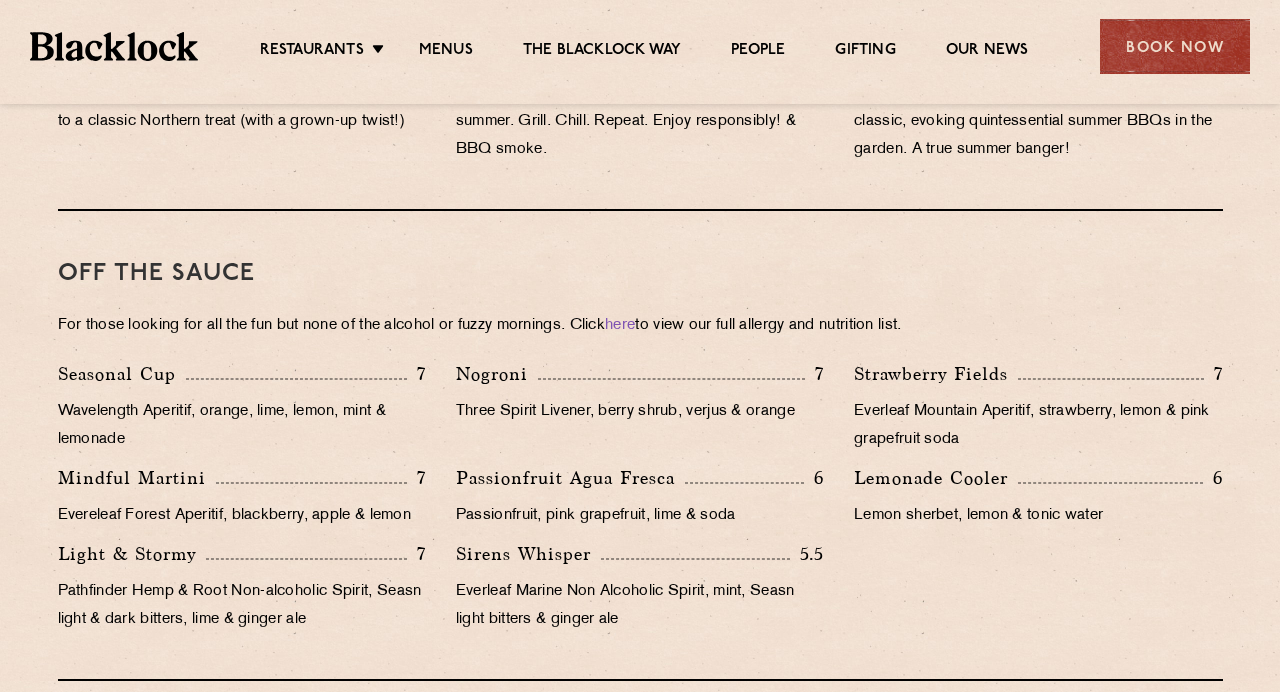 scroll, scrollTop: 1844, scrollLeft: 0, axis: vertical 